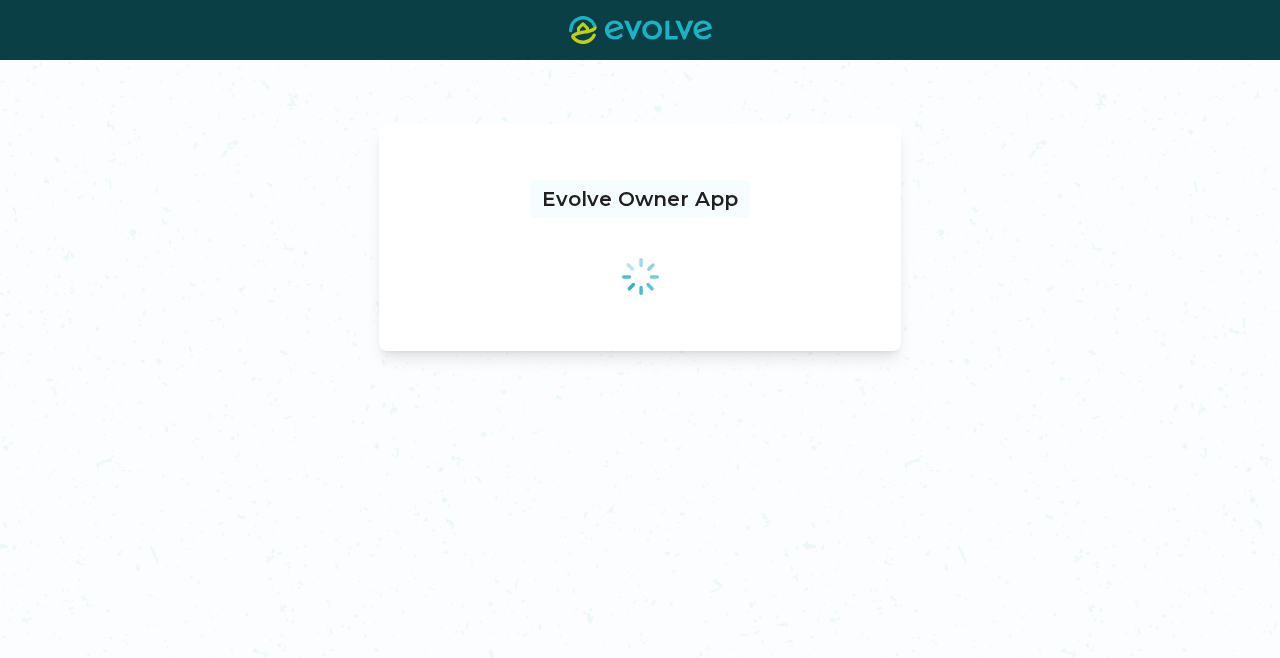 scroll, scrollTop: 0, scrollLeft: 0, axis: both 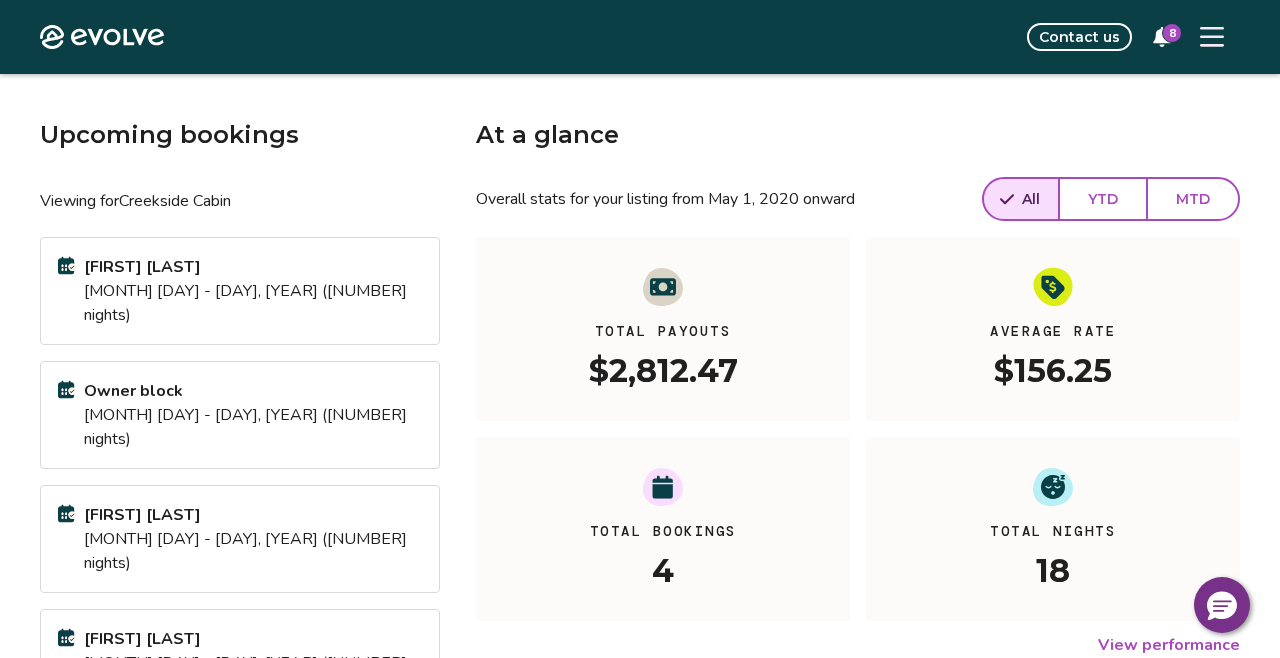 click on "8" at bounding box center [1172, 33] 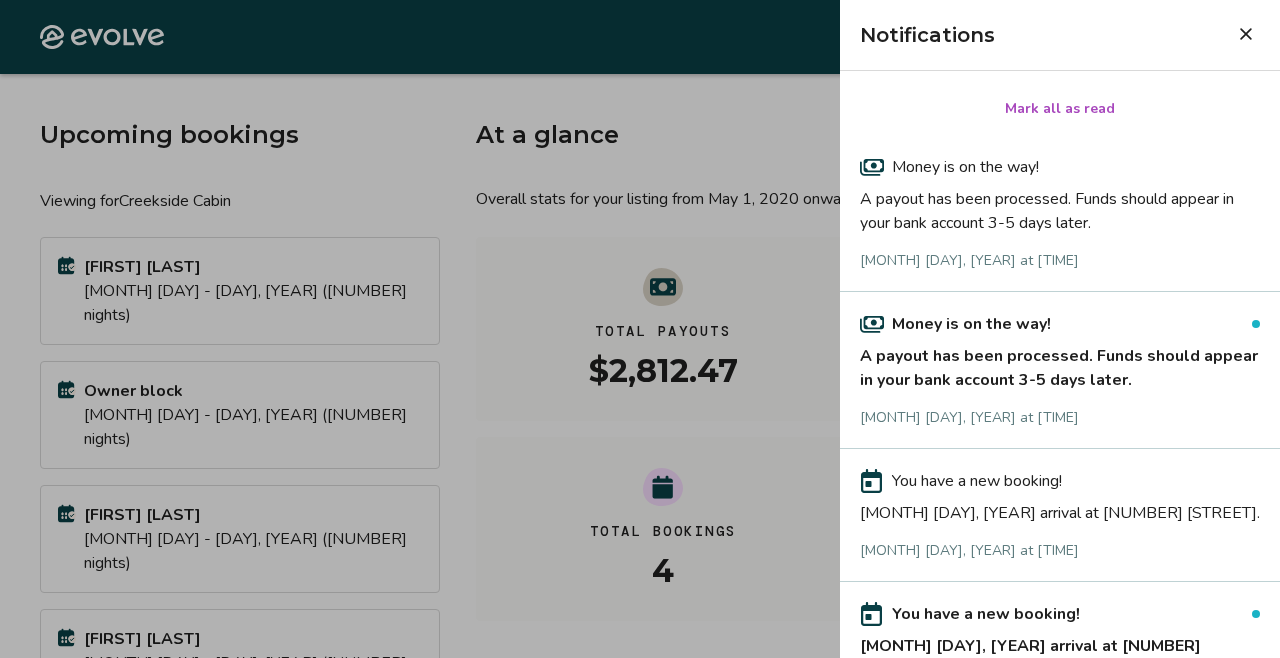 scroll, scrollTop: 0, scrollLeft: 0, axis: both 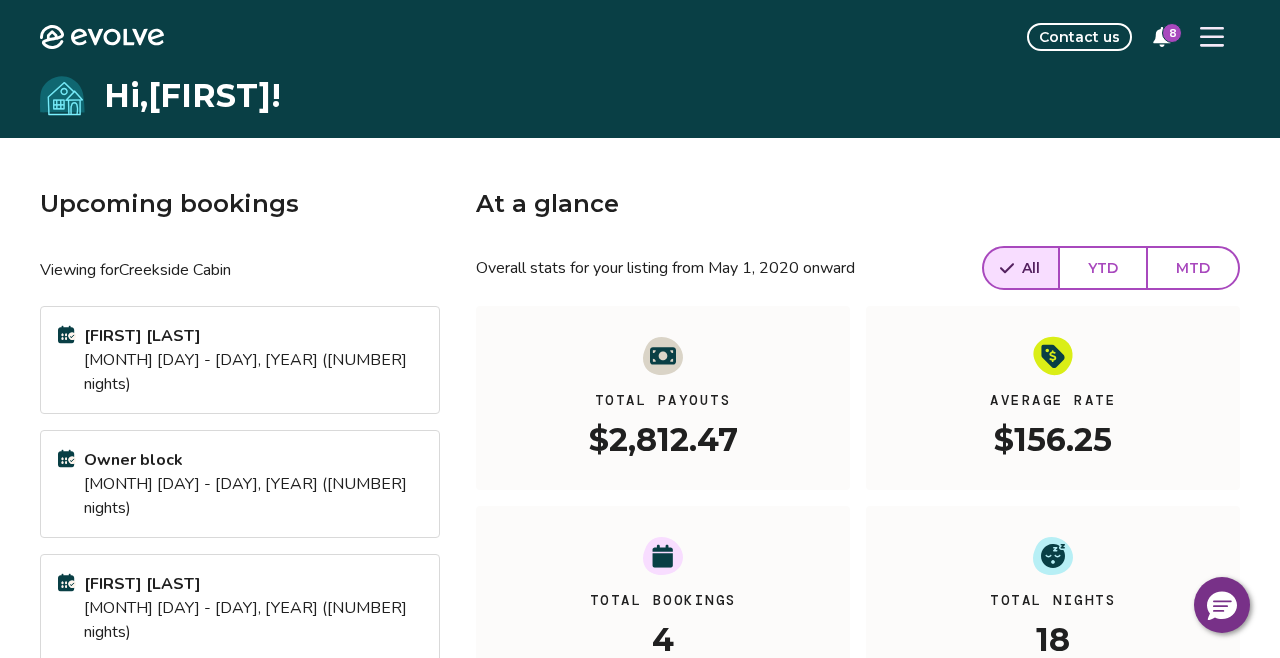 click at bounding box center (1212, 37) 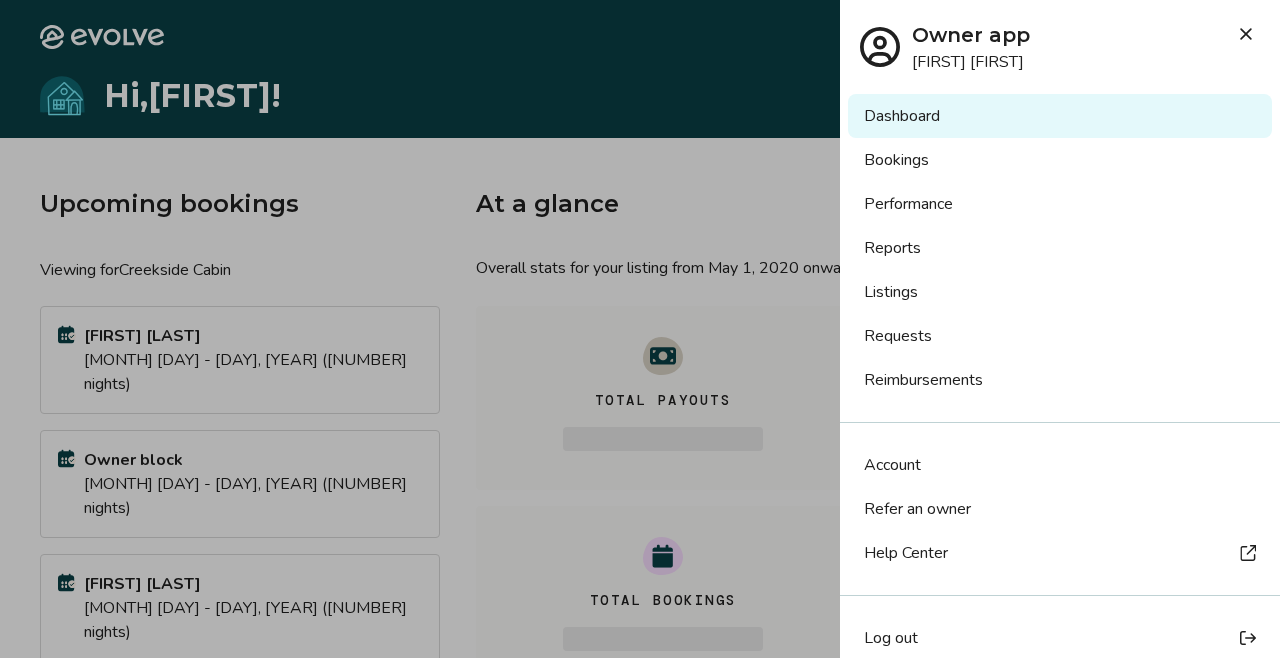 click on "Log out" at bounding box center (891, 638) 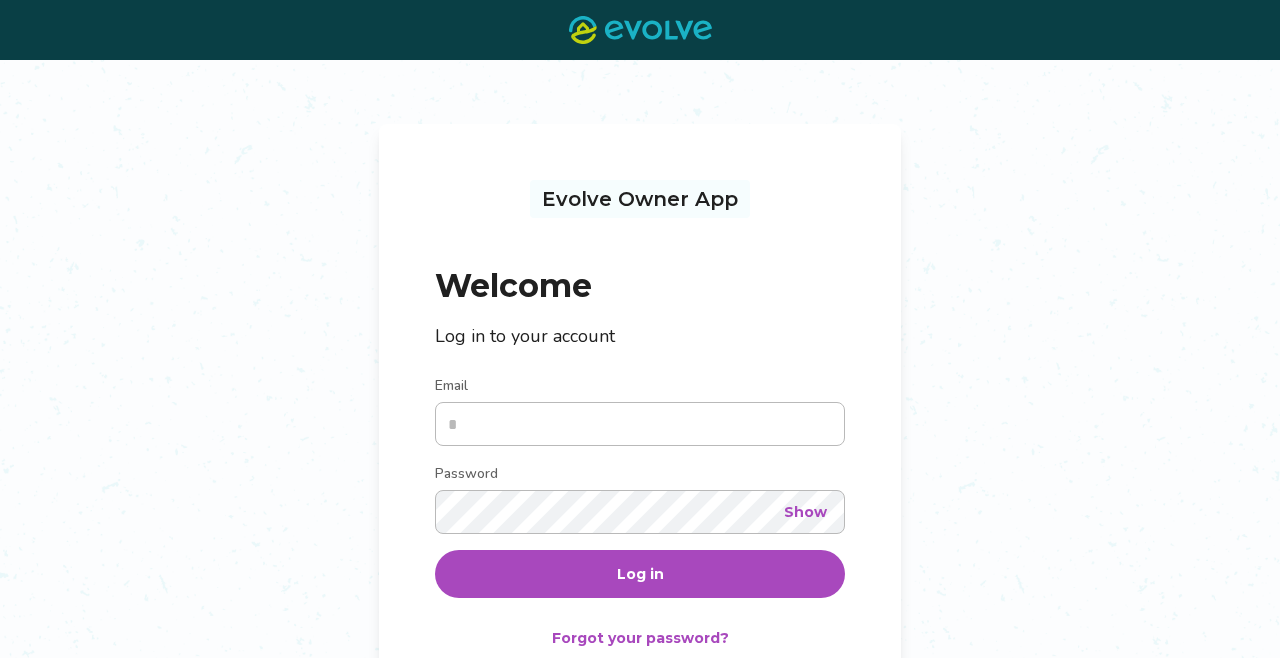 scroll, scrollTop: 0, scrollLeft: 0, axis: both 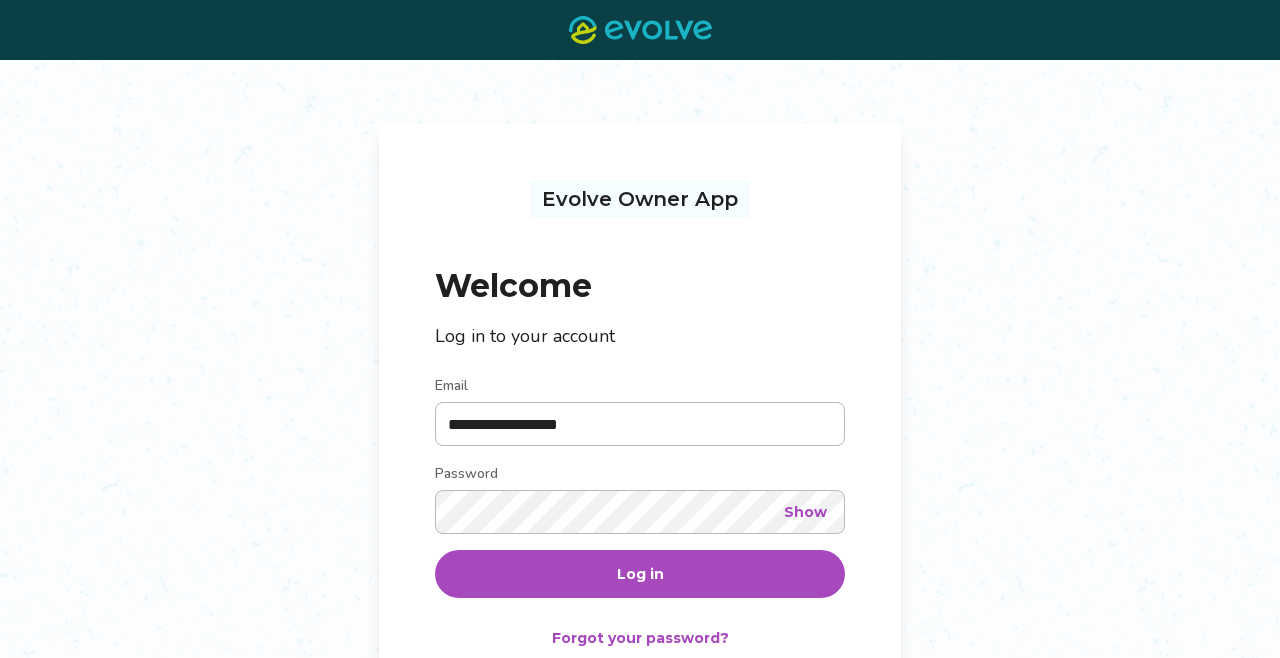 click on "Log in" at bounding box center [640, 574] 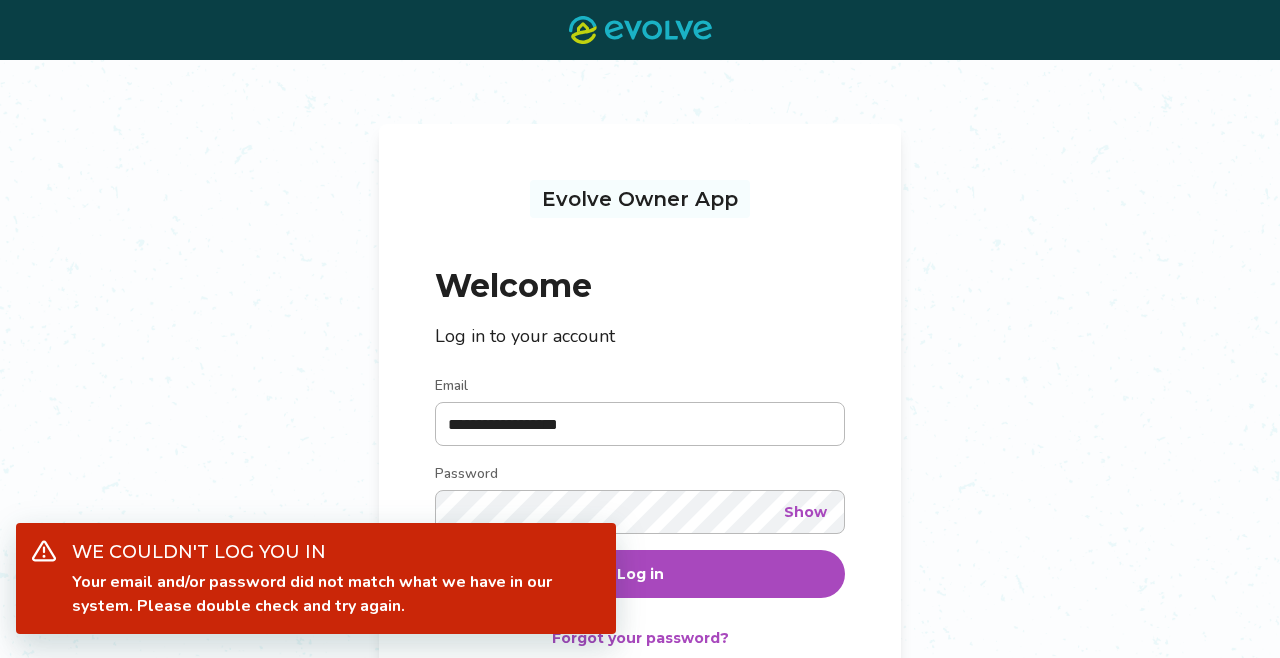 click on "Show" at bounding box center (805, 512) 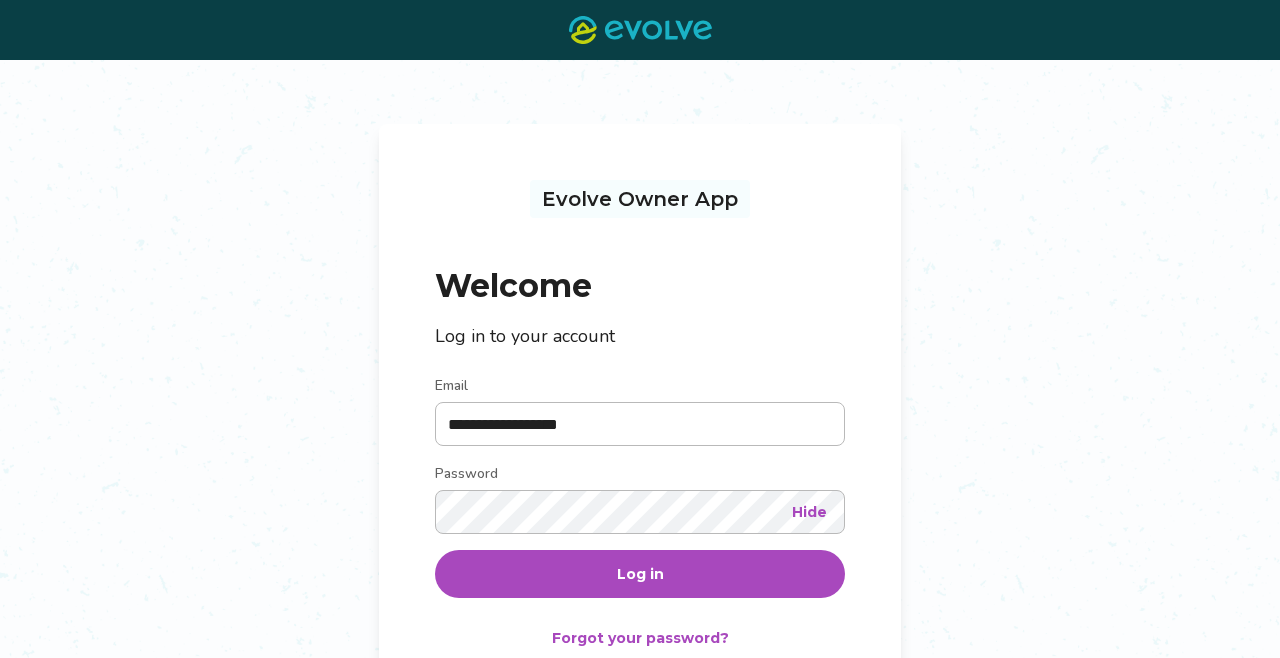 click on "Log in" at bounding box center (640, 574) 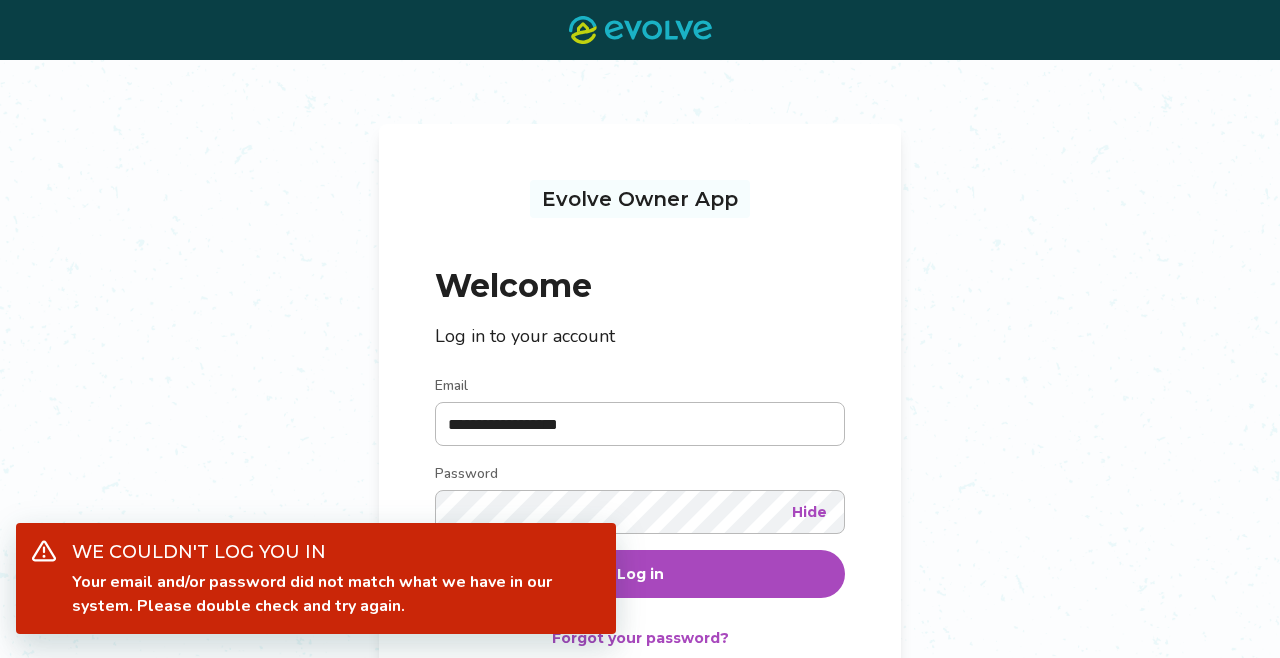click on "**********" at bounding box center [640, 441] 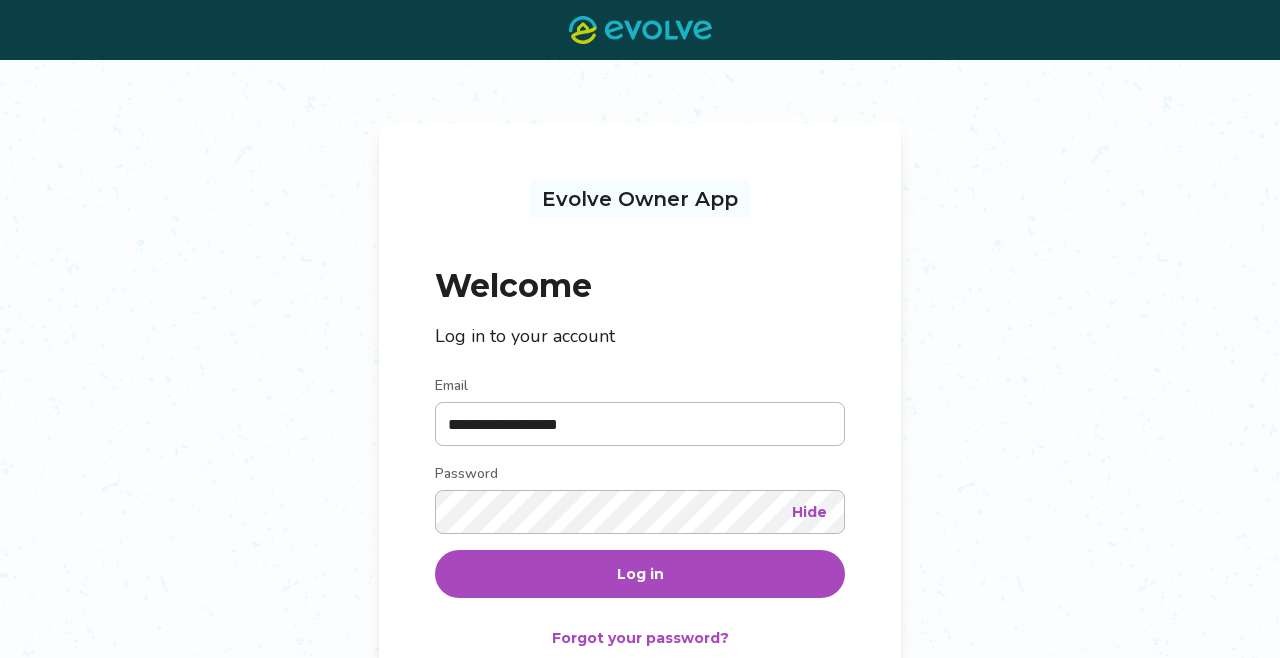 click on "Log in" at bounding box center (640, 574) 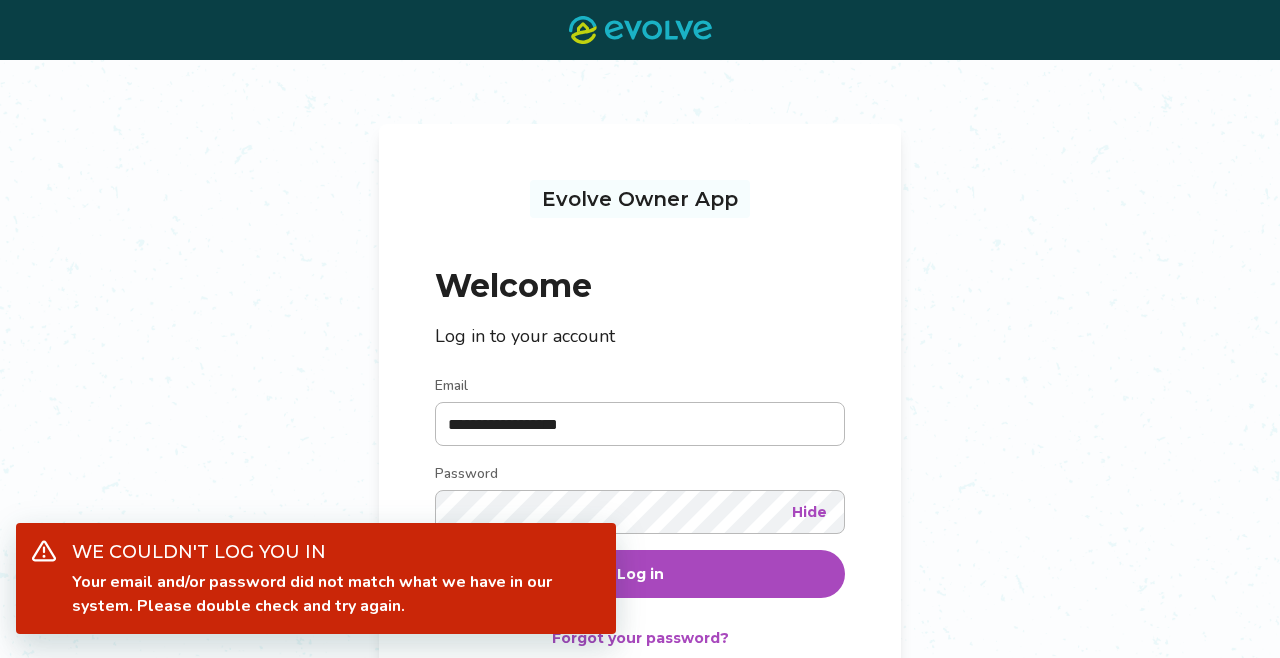 click on "**********" at bounding box center (640, 441) 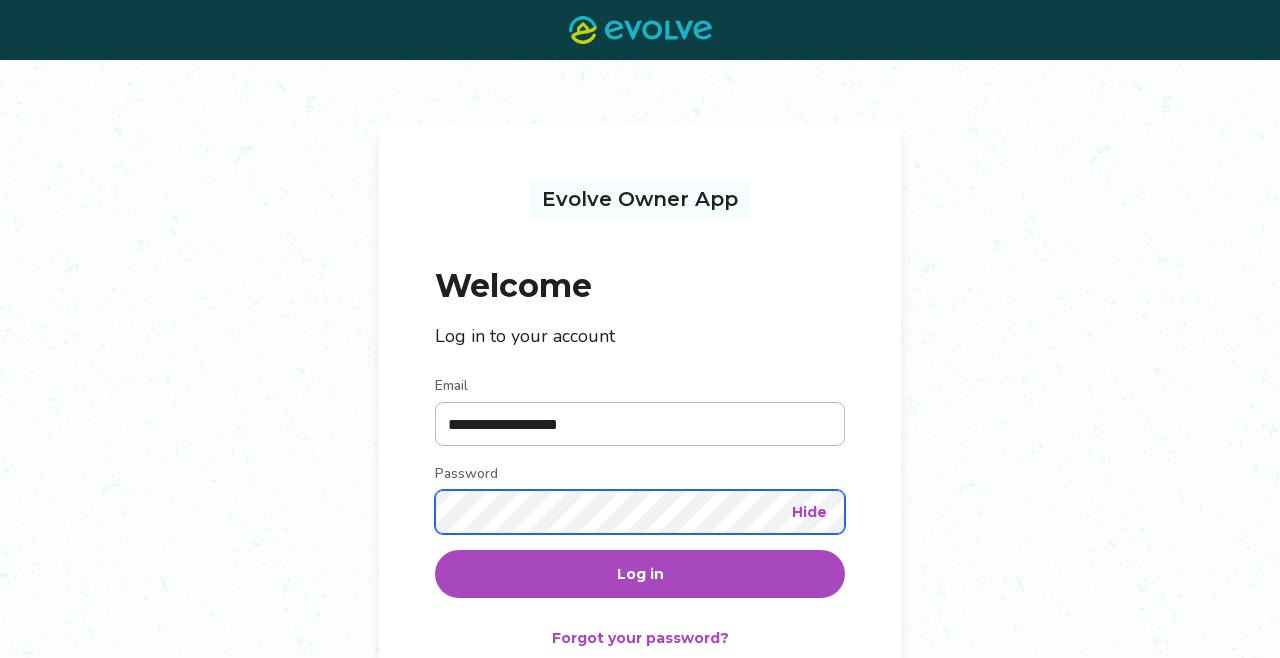 click on "Log in" at bounding box center [640, 574] 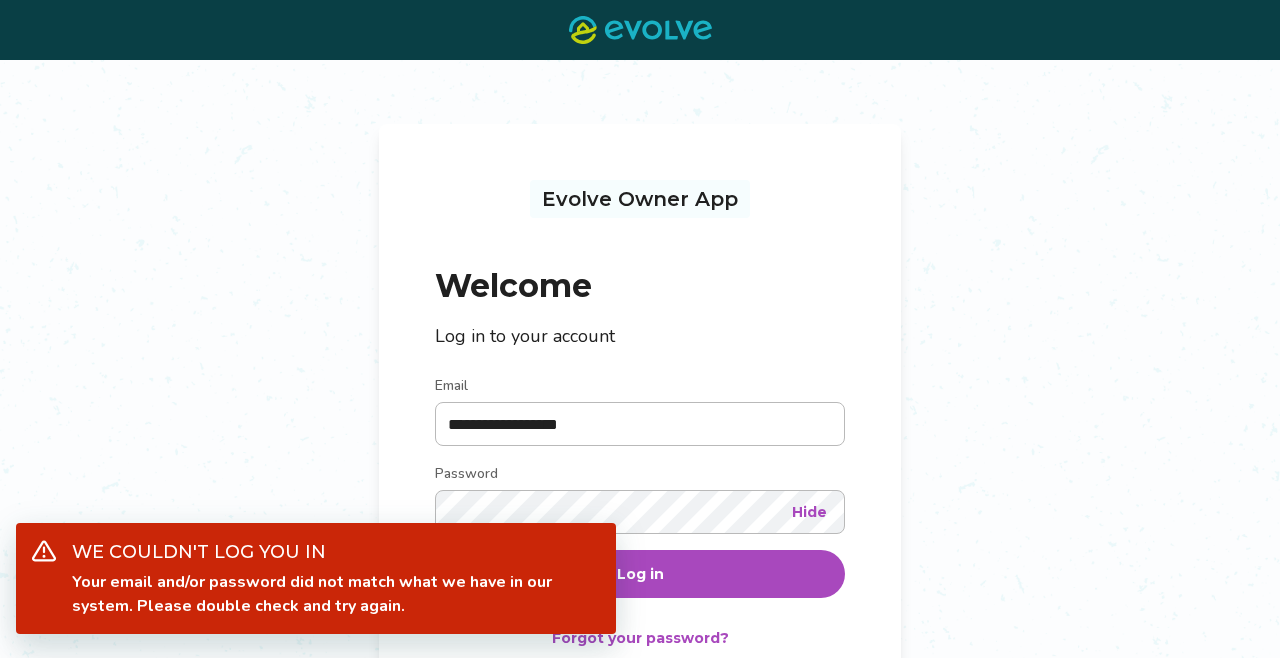 click on "**********" at bounding box center [640, 441] 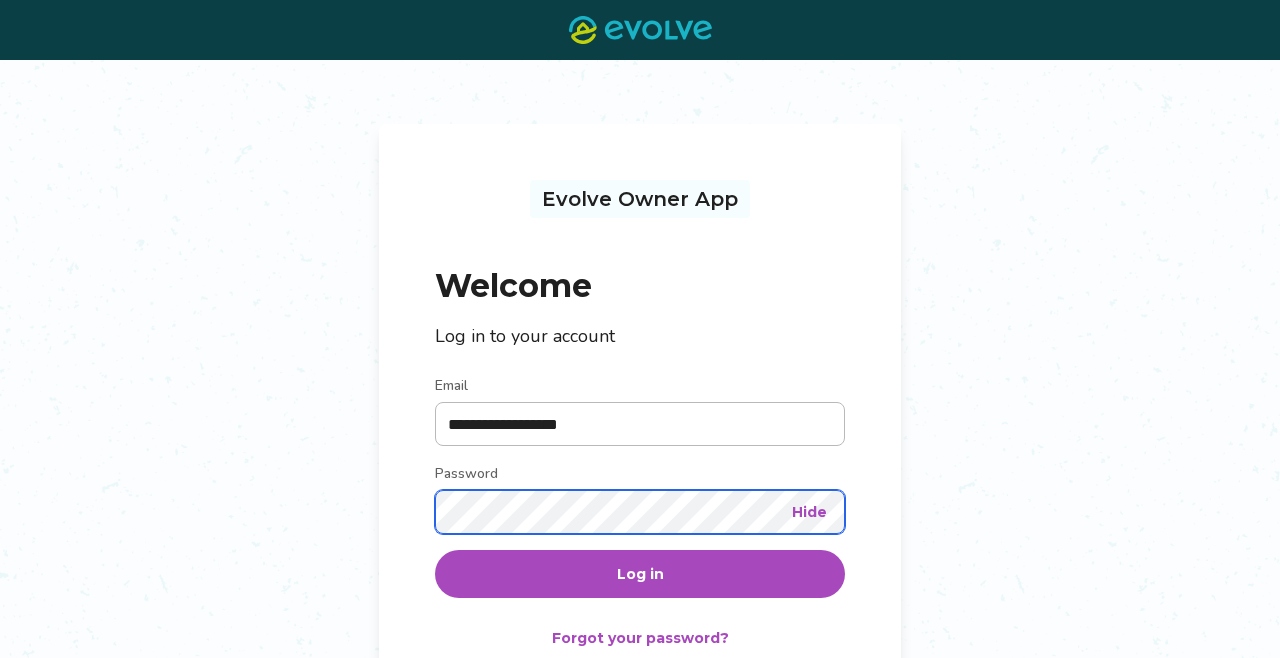 click on "Log in" at bounding box center [640, 574] 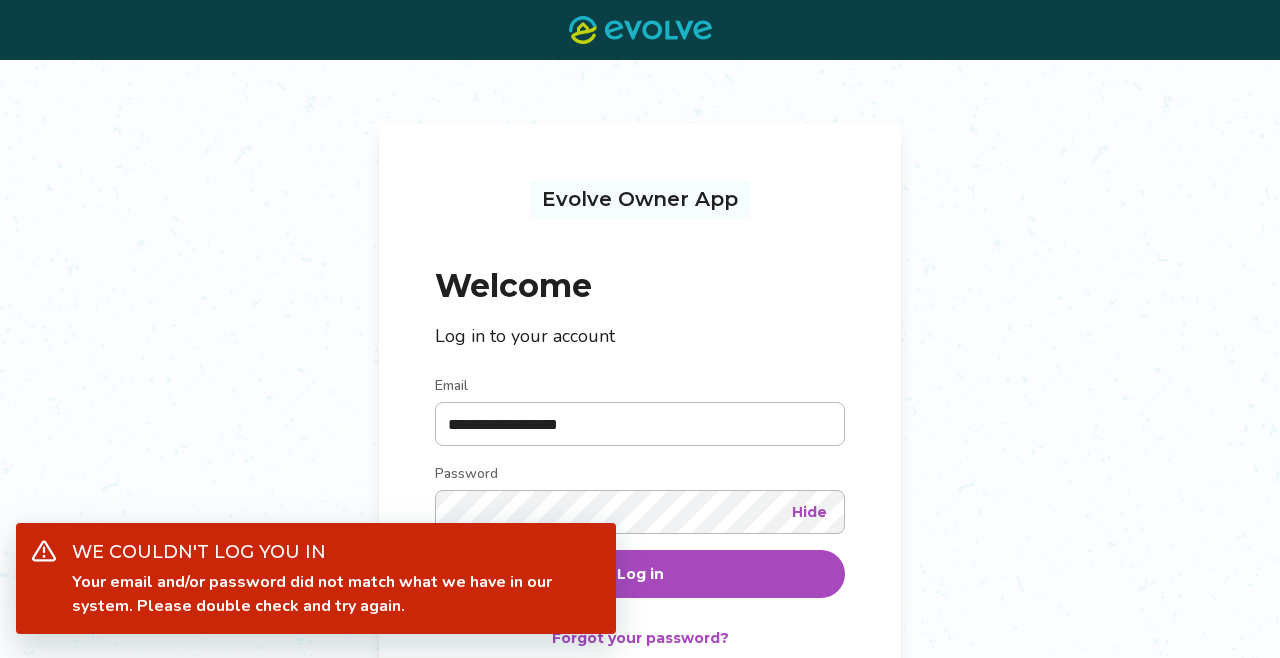 click on "Email" at bounding box center (640, 388) 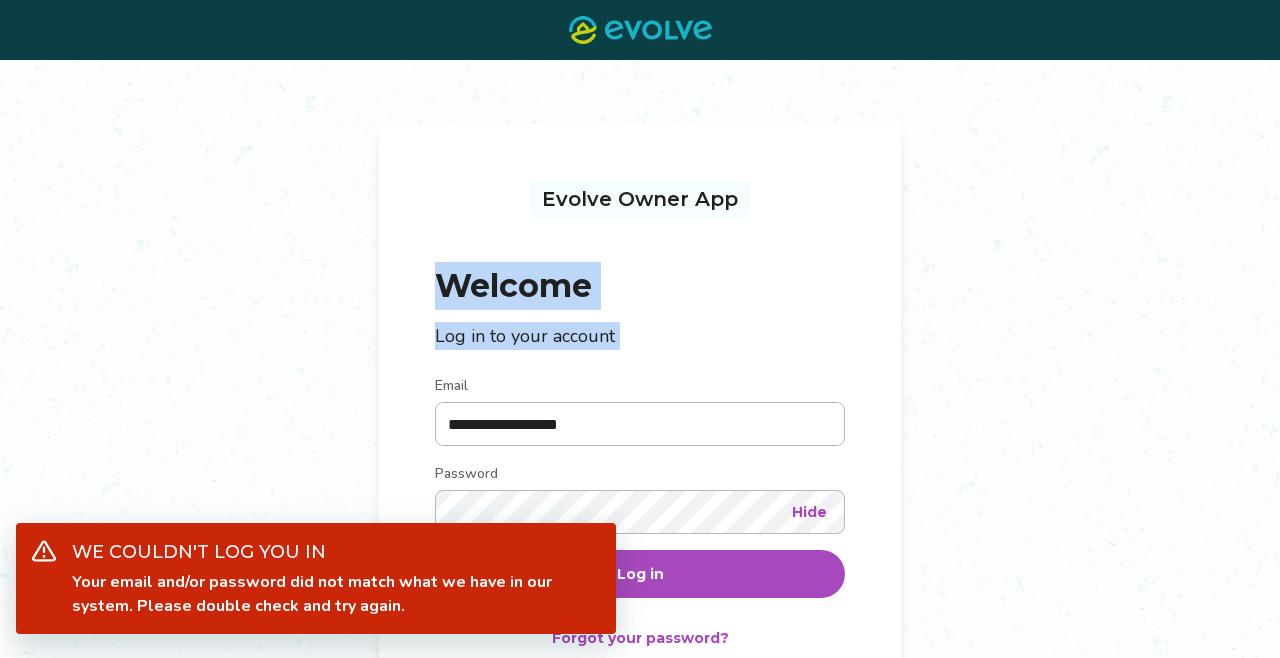 drag, startPoint x: 323, startPoint y: 290, endPoint x: 236, endPoint y: 241, distance: 99.849884 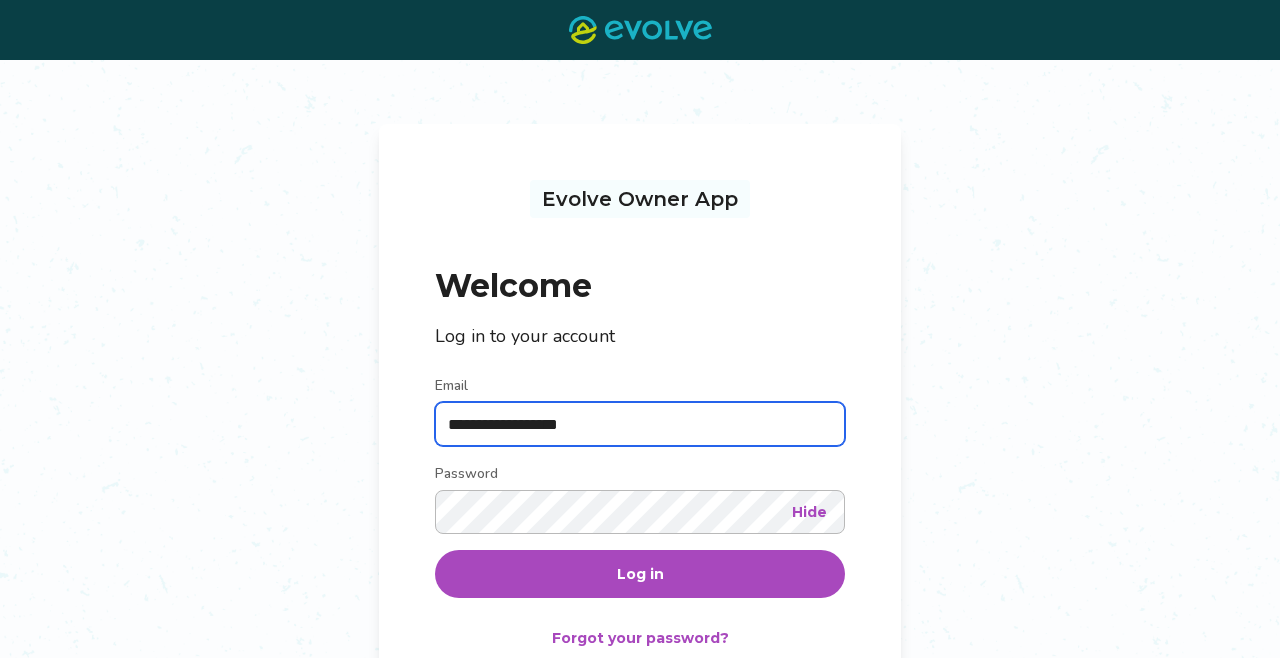 click on "**********" at bounding box center [640, 424] 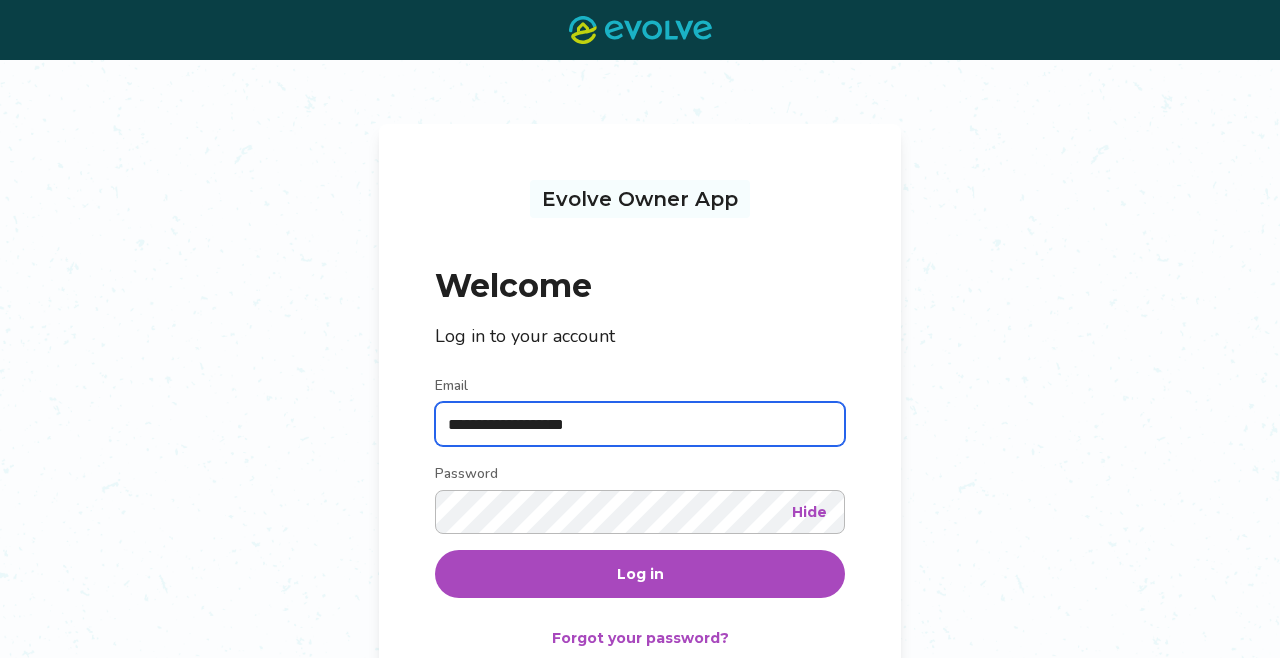 type on "**********" 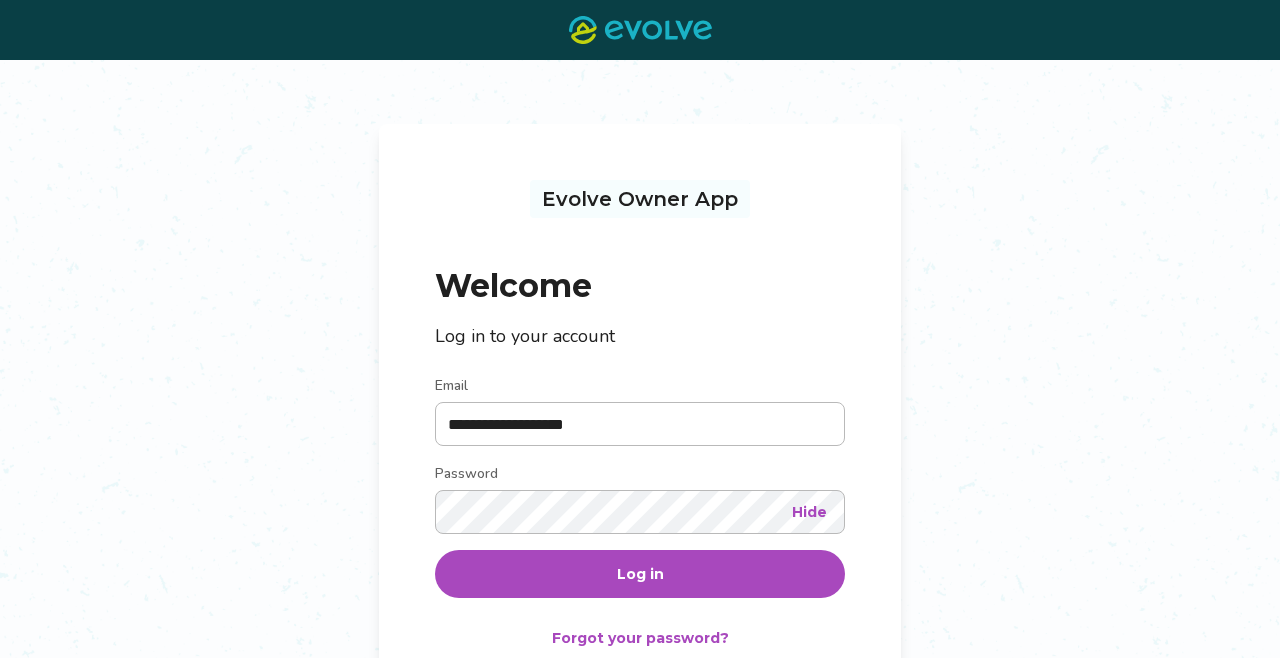 click on "Log in" at bounding box center [640, 574] 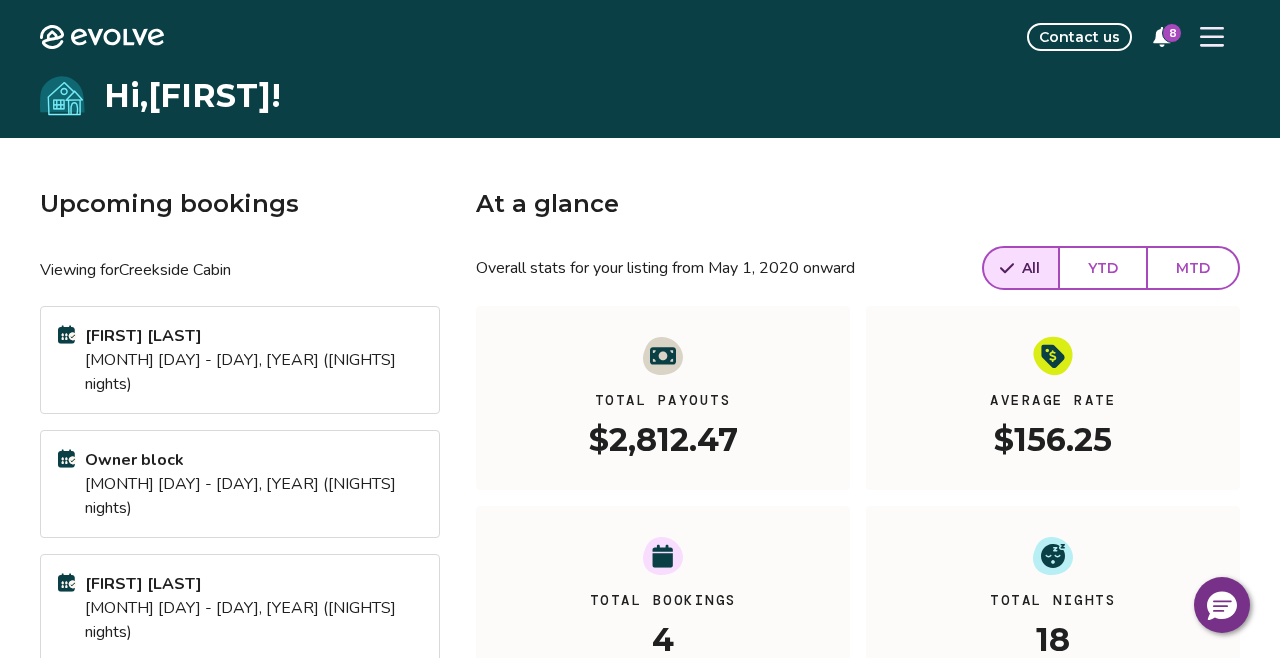 click on "8" at bounding box center (1172, 33) 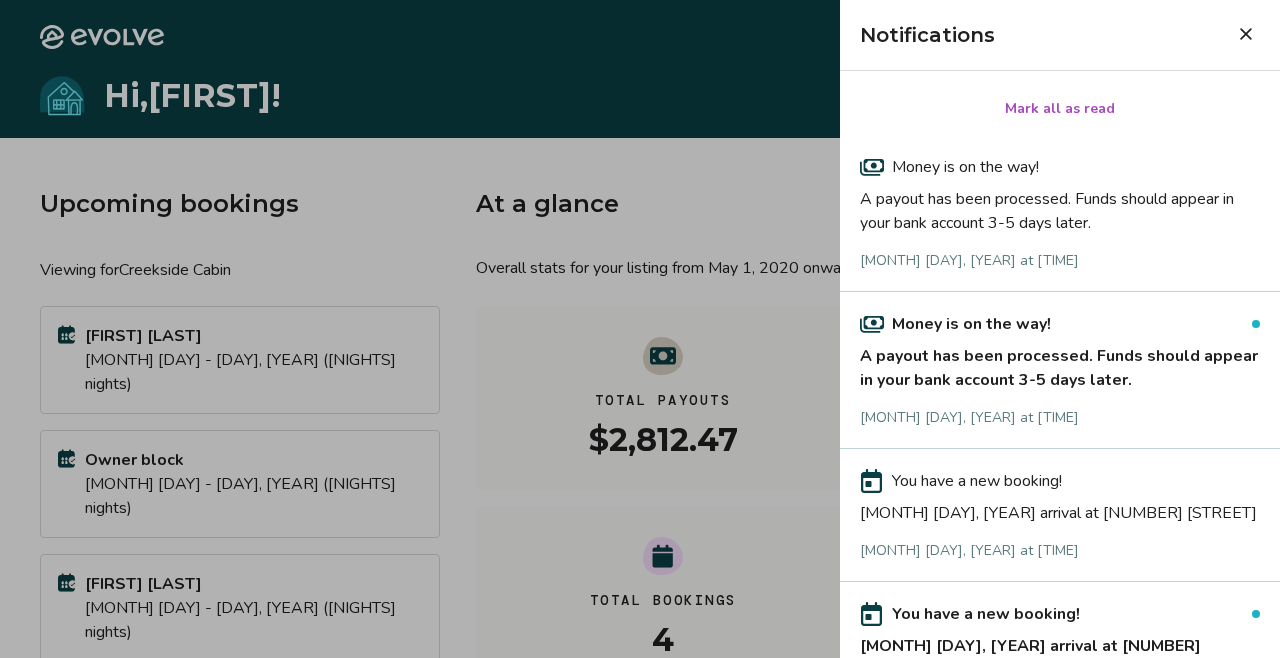 click at bounding box center (640, 329) 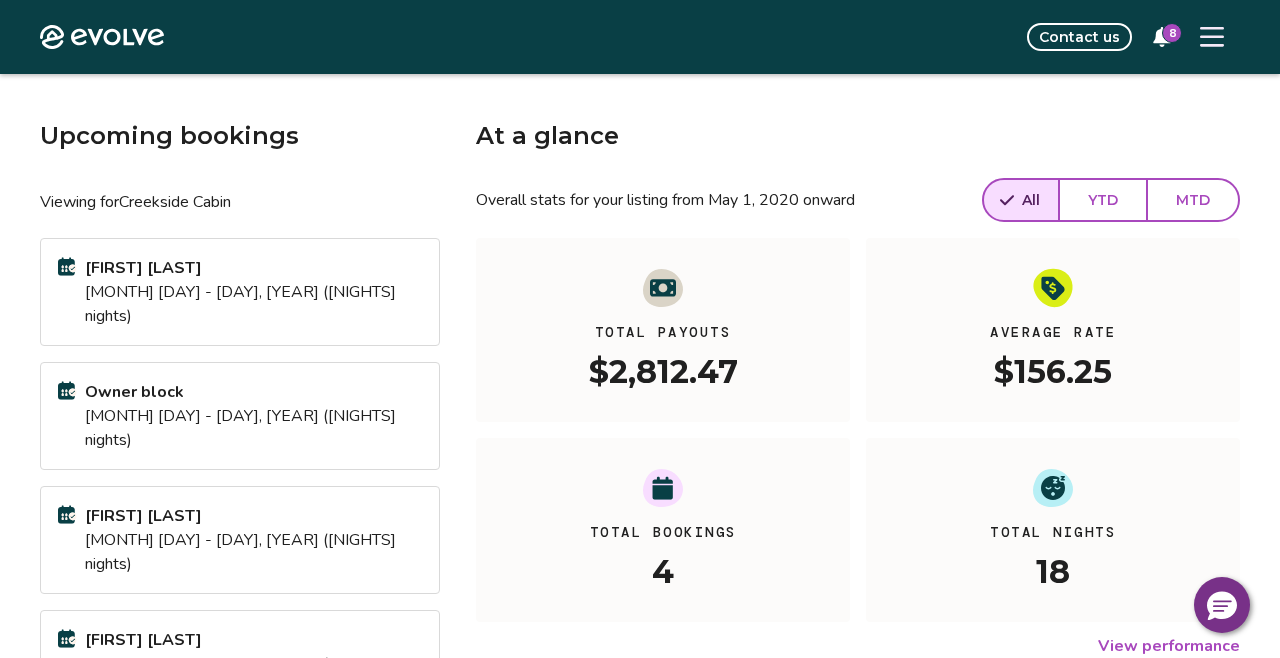 scroll, scrollTop: 70, scrollLeft: 0, axis: vertical 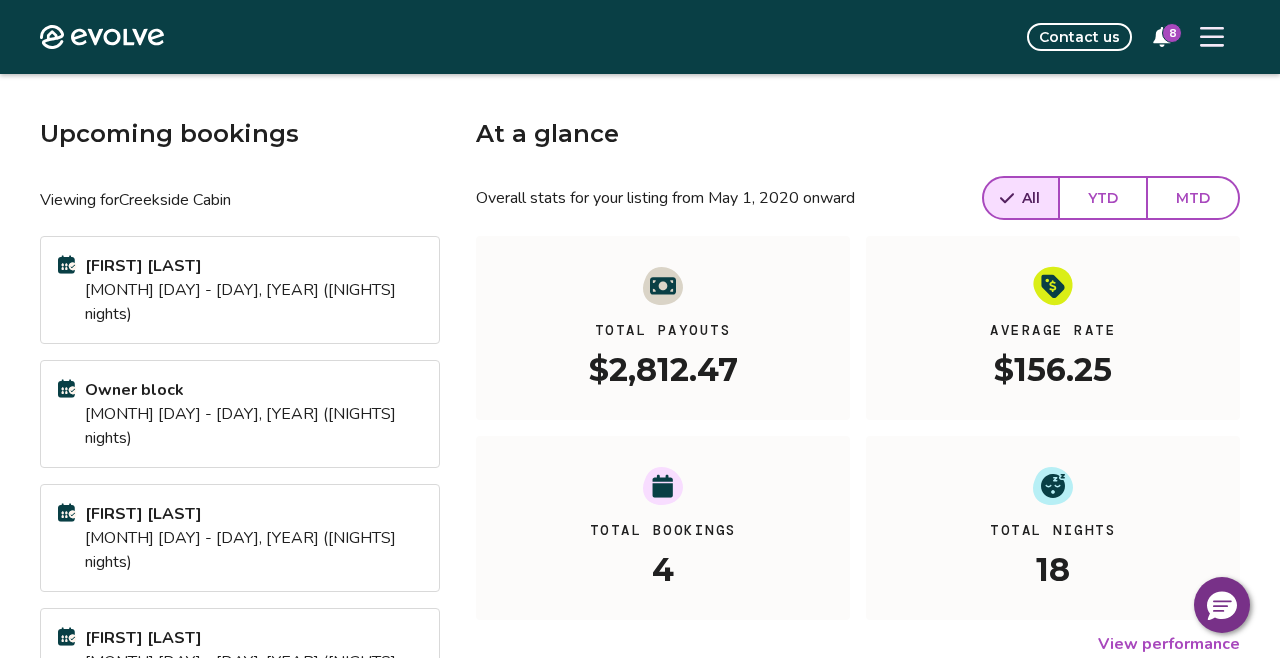 click on "[MONTH] [DAY] - [DAY], [YEAR] ([NIGHTS] nights)" at bounding box center (253, 302) 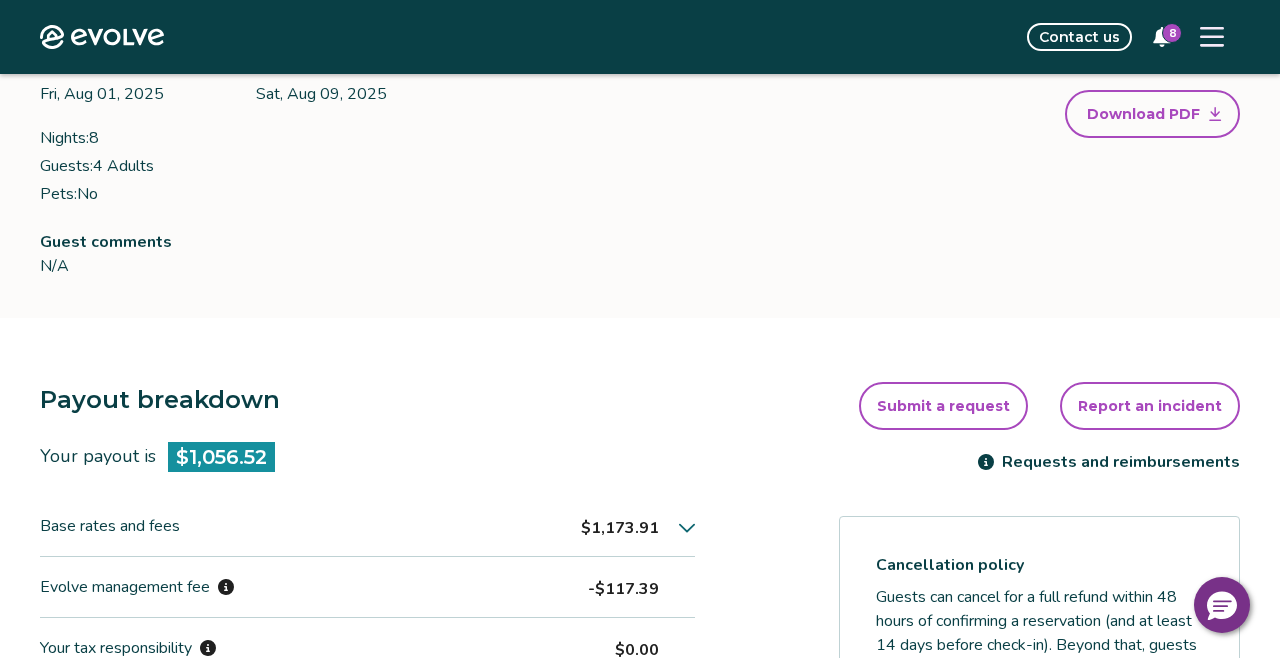 scroll, scrollTop: 109, scrollLeft: 0, axis: vertical 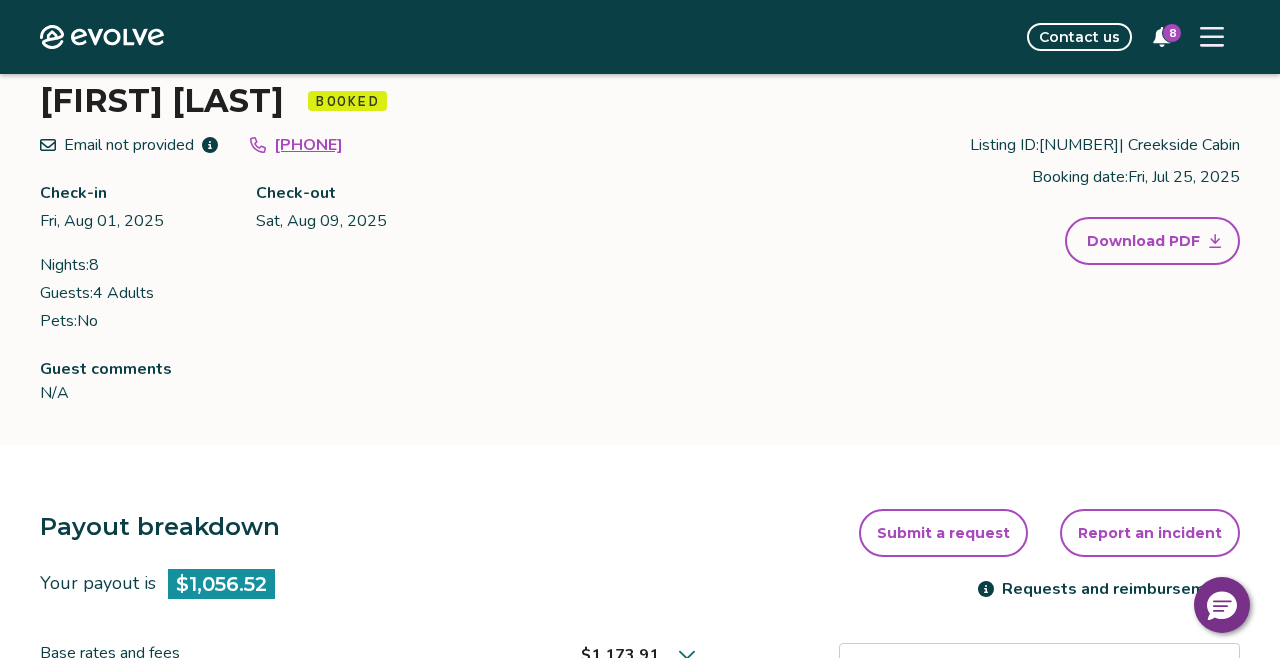 click on "Email not provided [PHONE] Check-in [DAY], [MONTH] [YEAR] Check-out [DAY], [MONTH] [YEAR] Nights:  8 Guests:  4 Adults Pets:  No" at bounding box center (311, 233) 